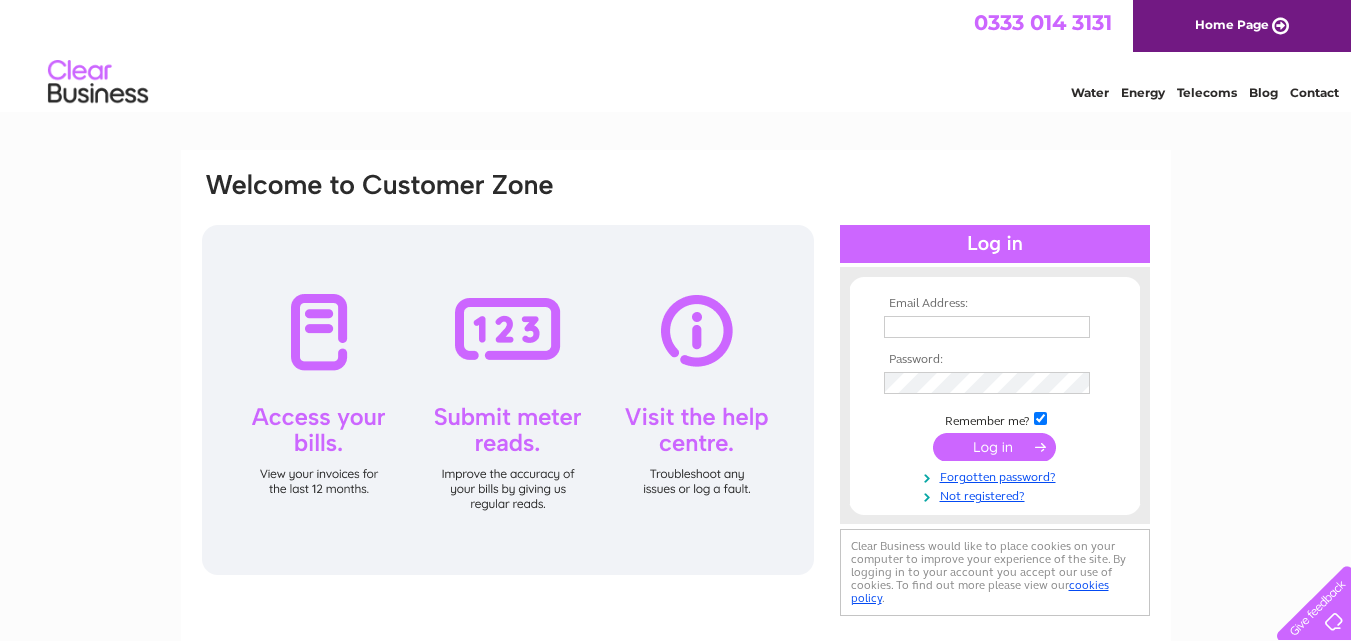 scroll, scrollTop: 0, scrollLeft: 0, axis: both 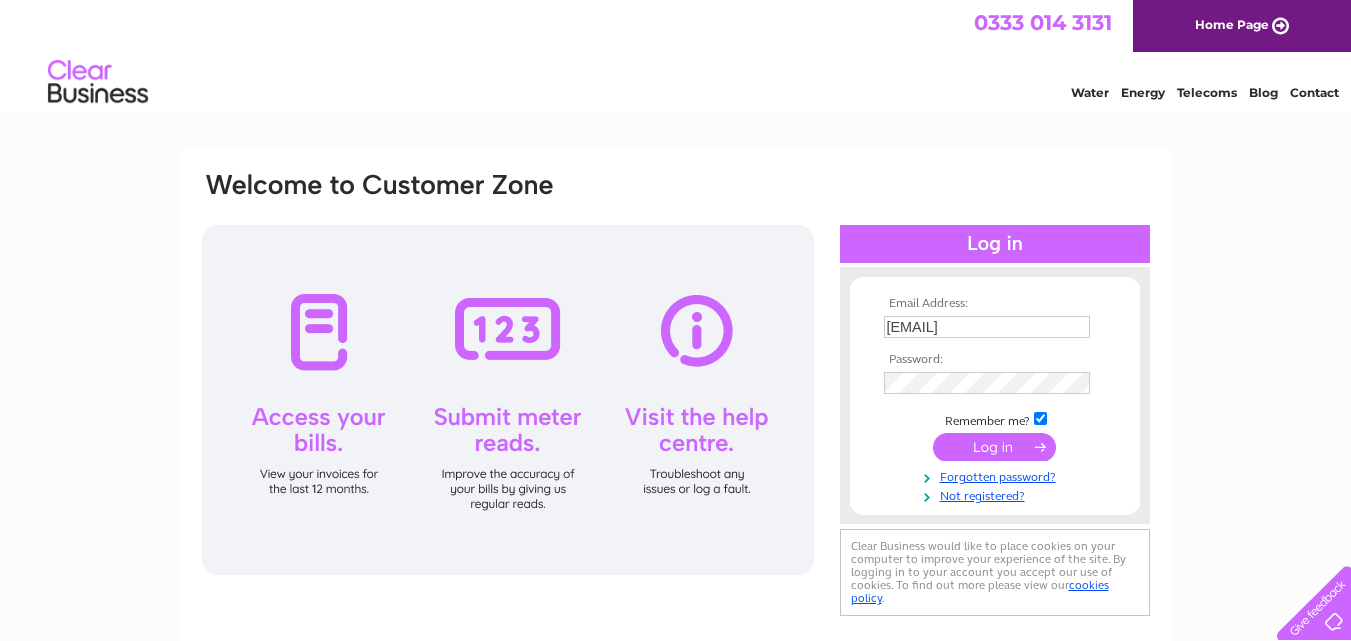 click at bounding box center [994, 447] 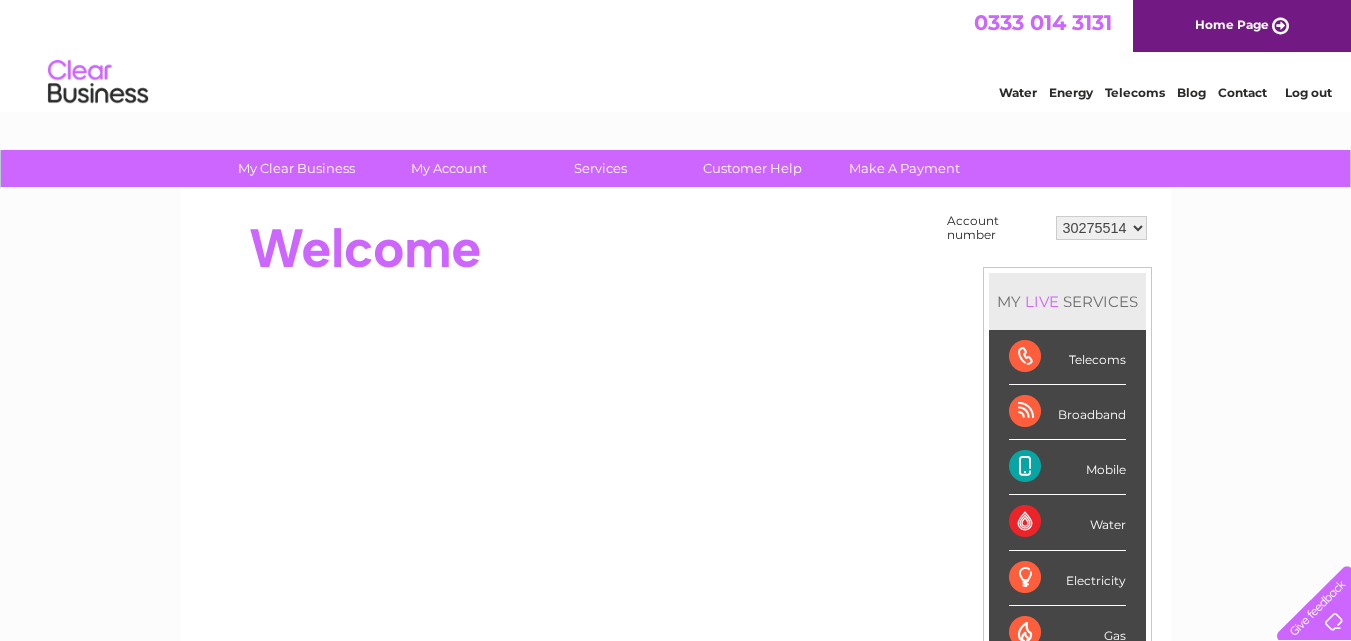 scroll, scrollTop: 0, scrollLeft: 0, axis: both 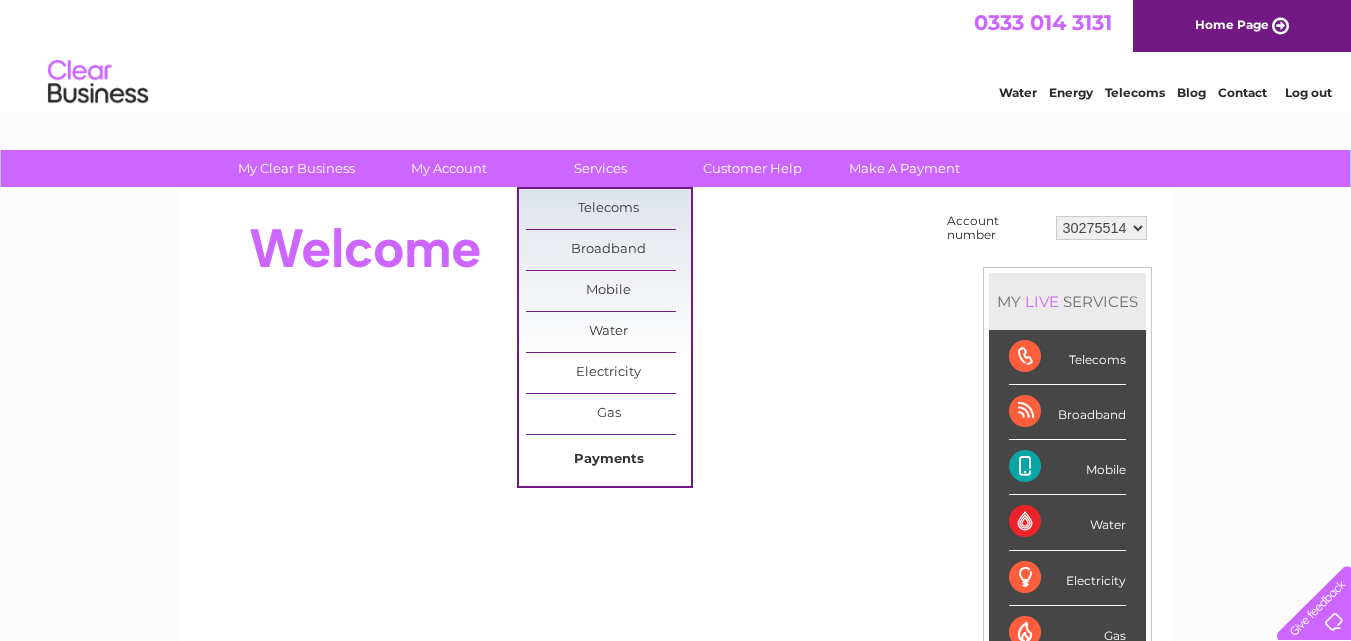 click on "Payments" at bounding box center [608, 460] 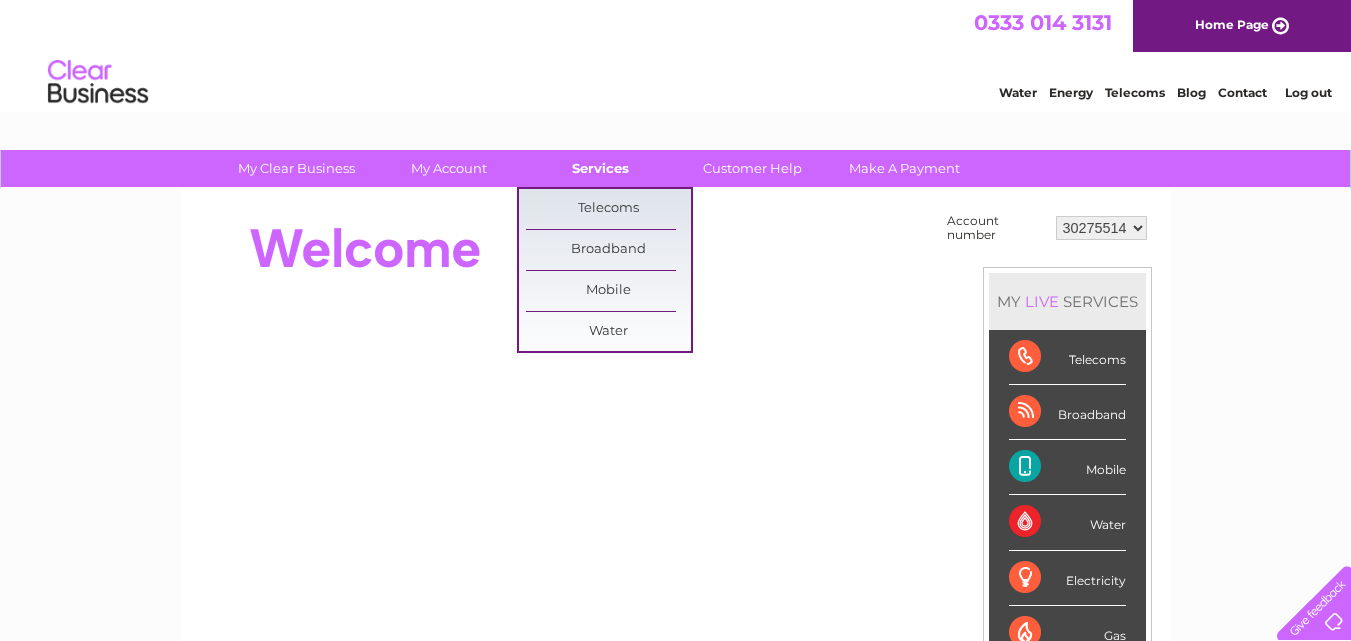 scroll, scrollTop: 0, scrollLeft: 0, axis: both 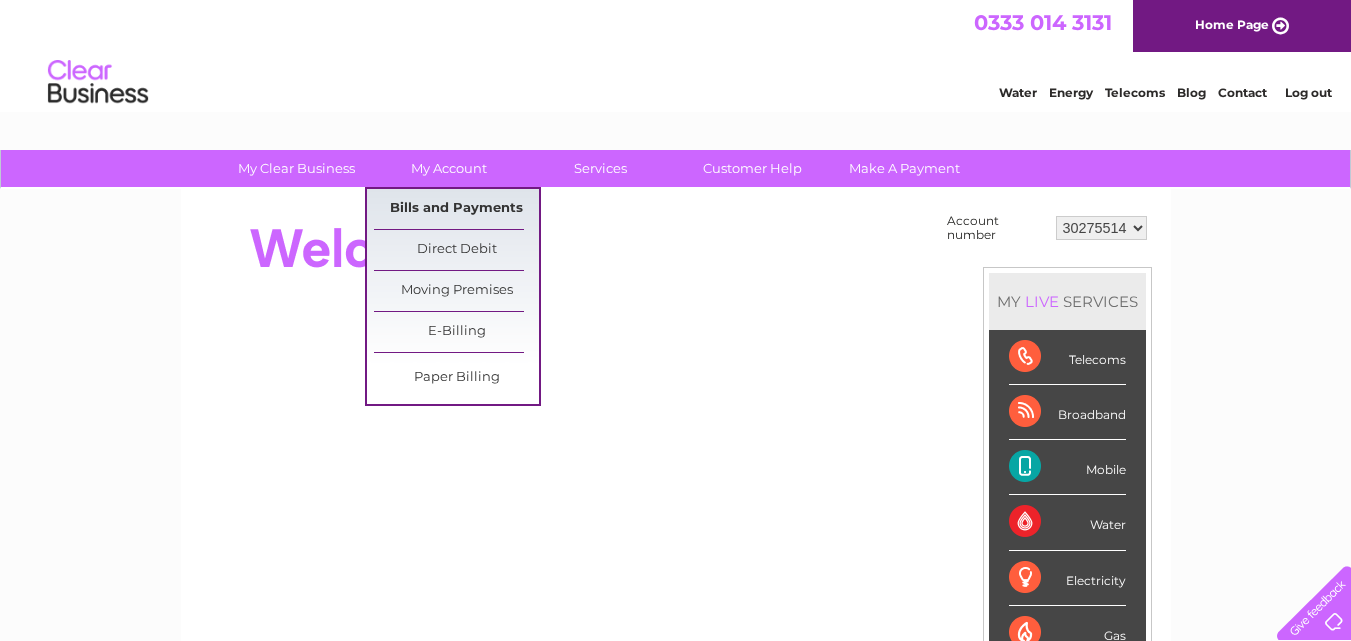 click on "Bills and Payments" at bounding box center (456, 209) 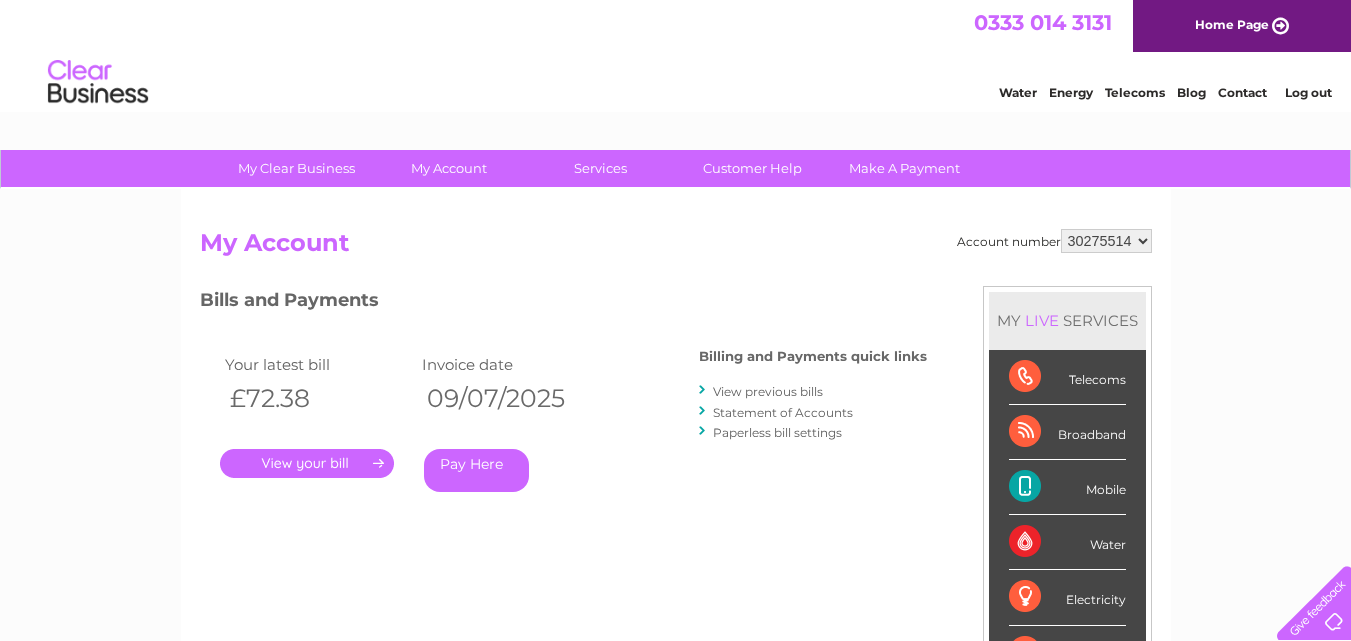 scroll, scrollTop: 0, scrollLeft: 0, axis: both 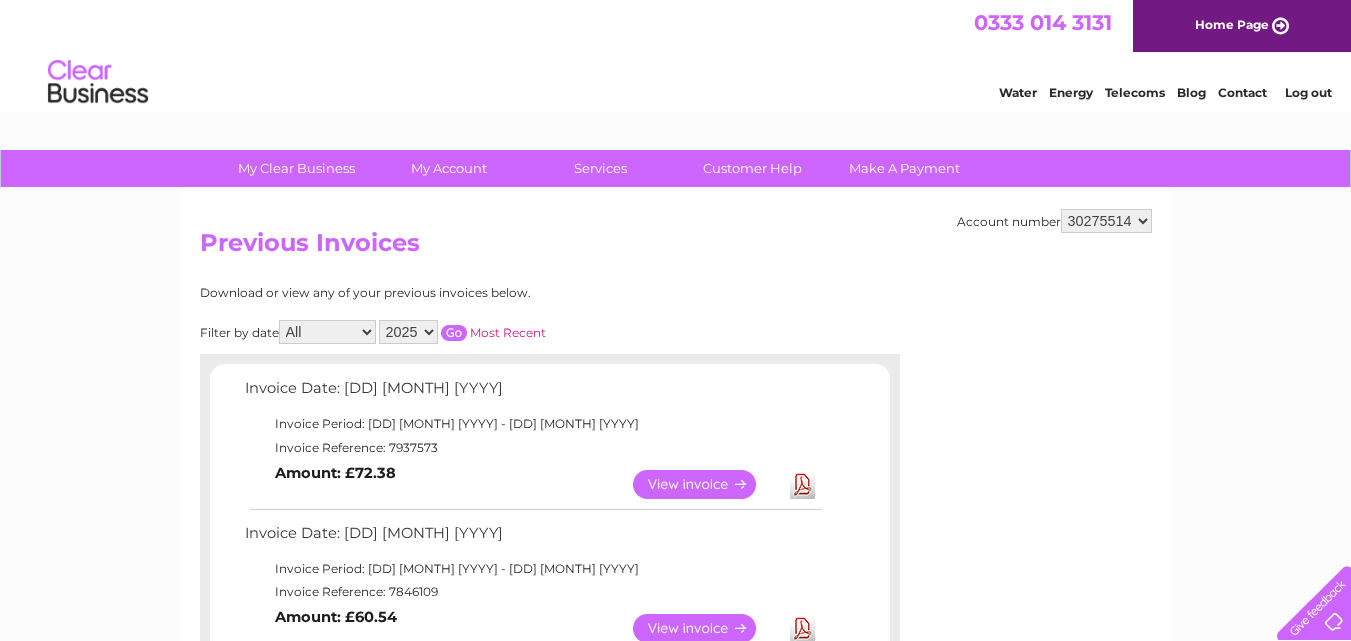 click on "View" at bounding box center (706, 484) 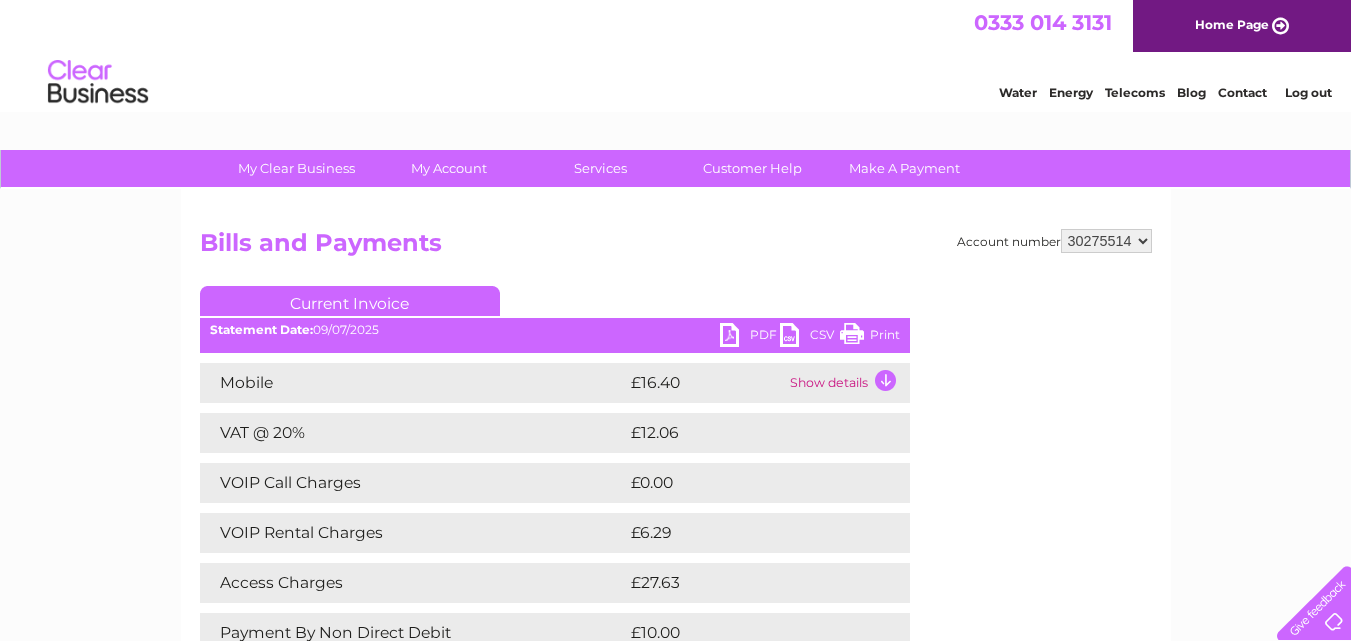scroll, scrollTop: 0, scrollLeft: 0, axis: both 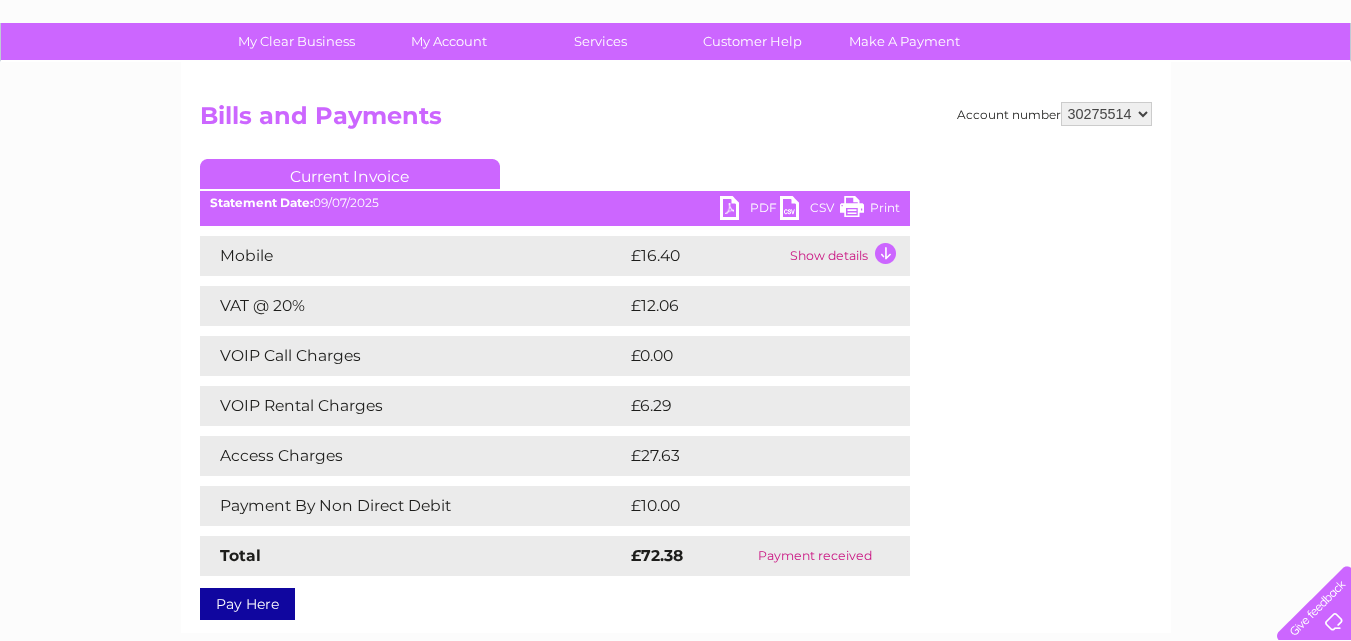 click on "Show details" at bounding box center (847, 256) 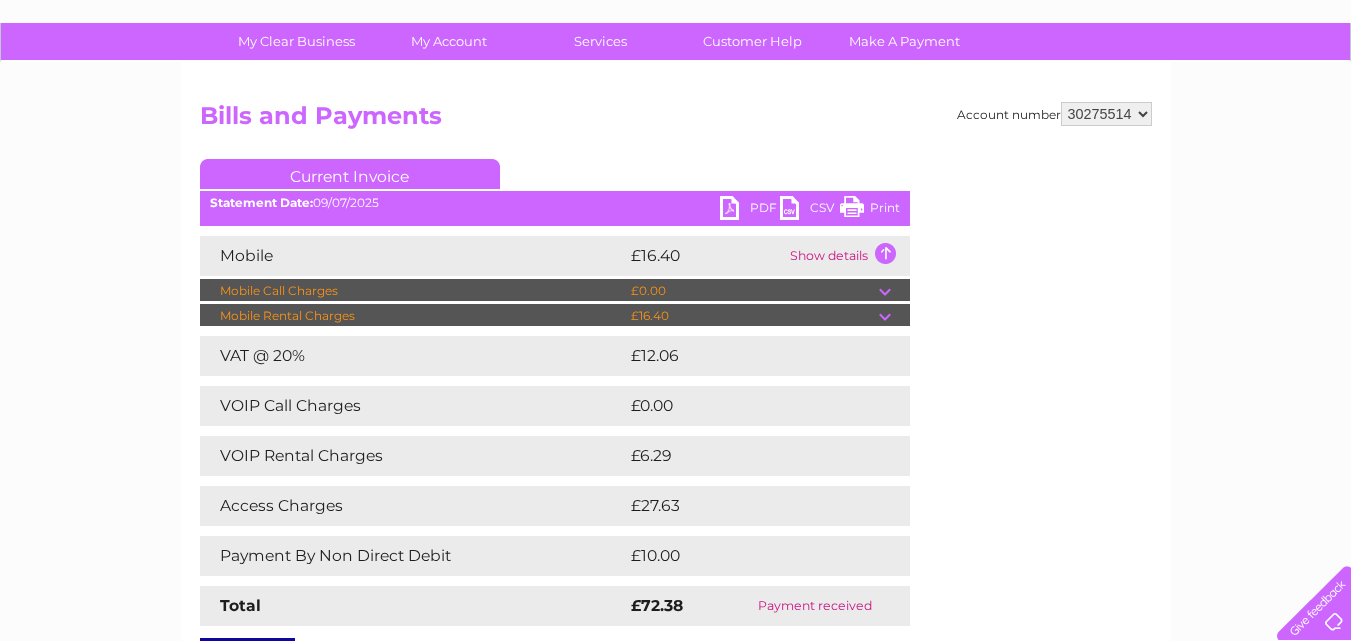 click at bounding box center (894, 316) 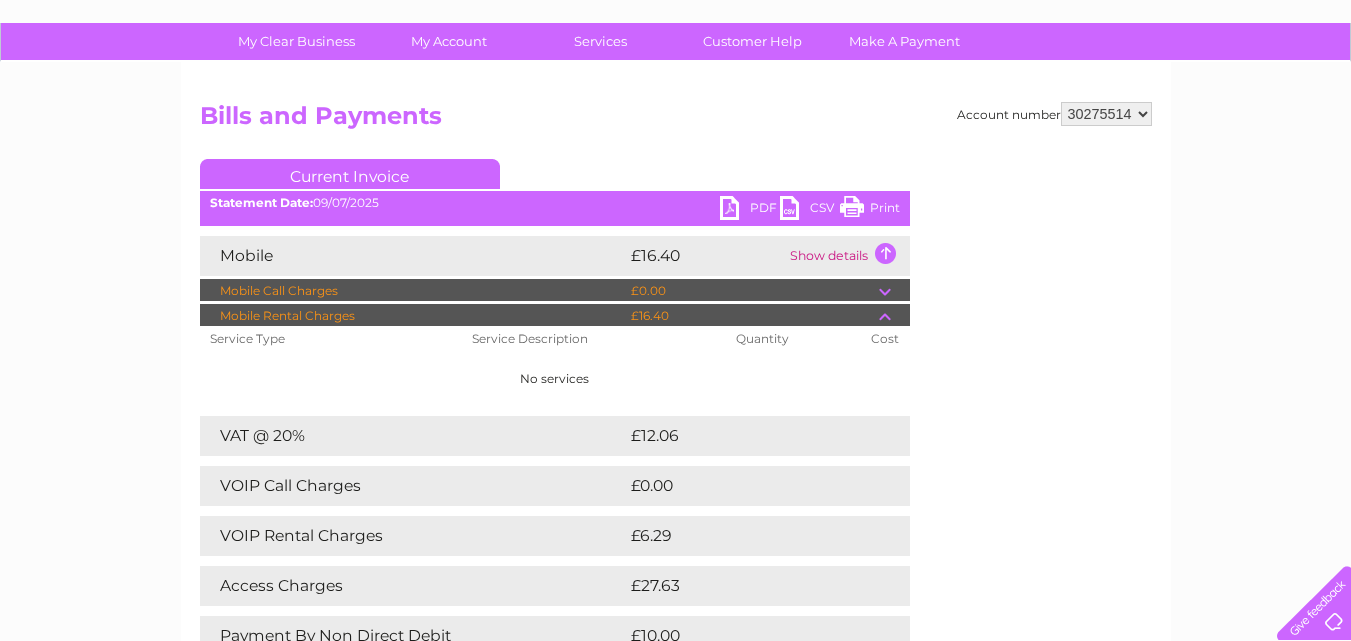 click at bounding box center [894, 316] 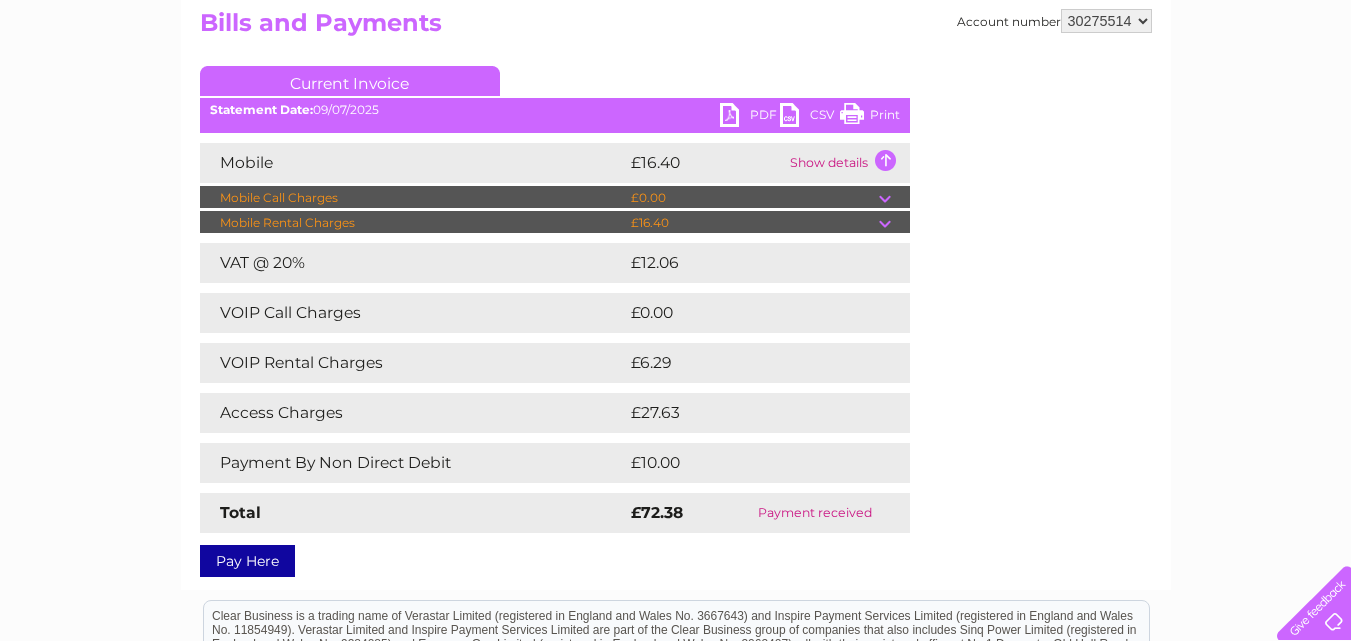scroll, scrollTop: 0, scrollLeft: 0, axis: both 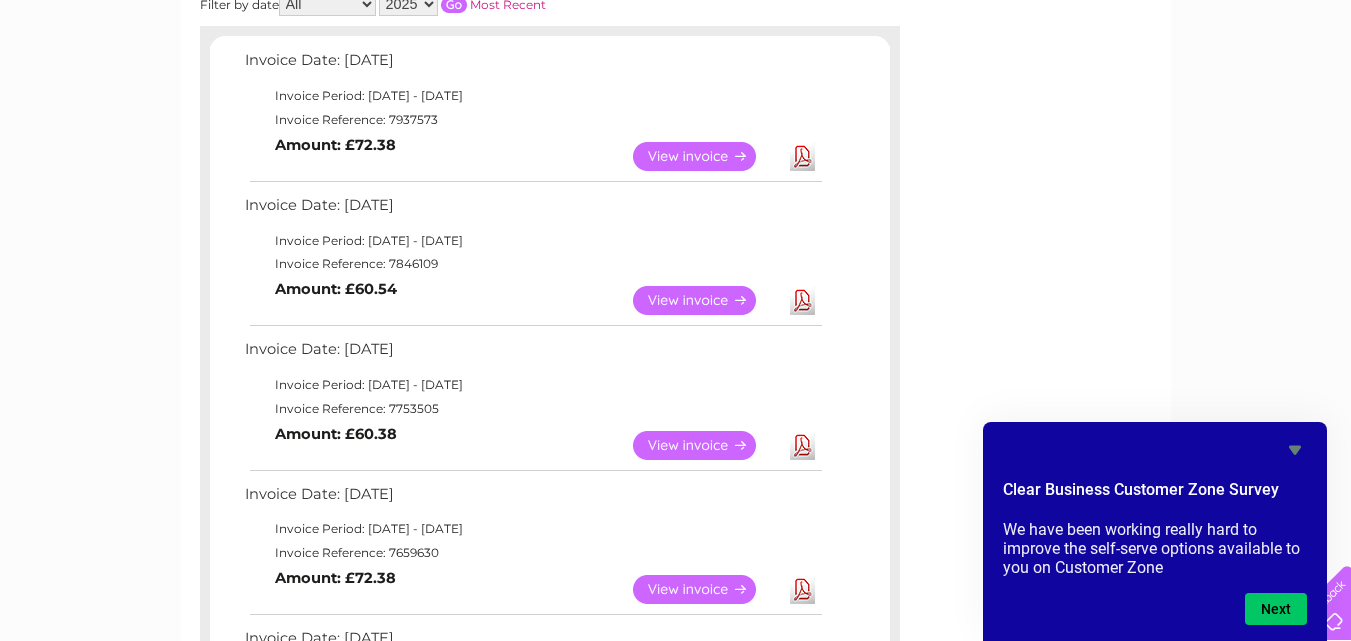click on "View" at bounding box center (706, 300) 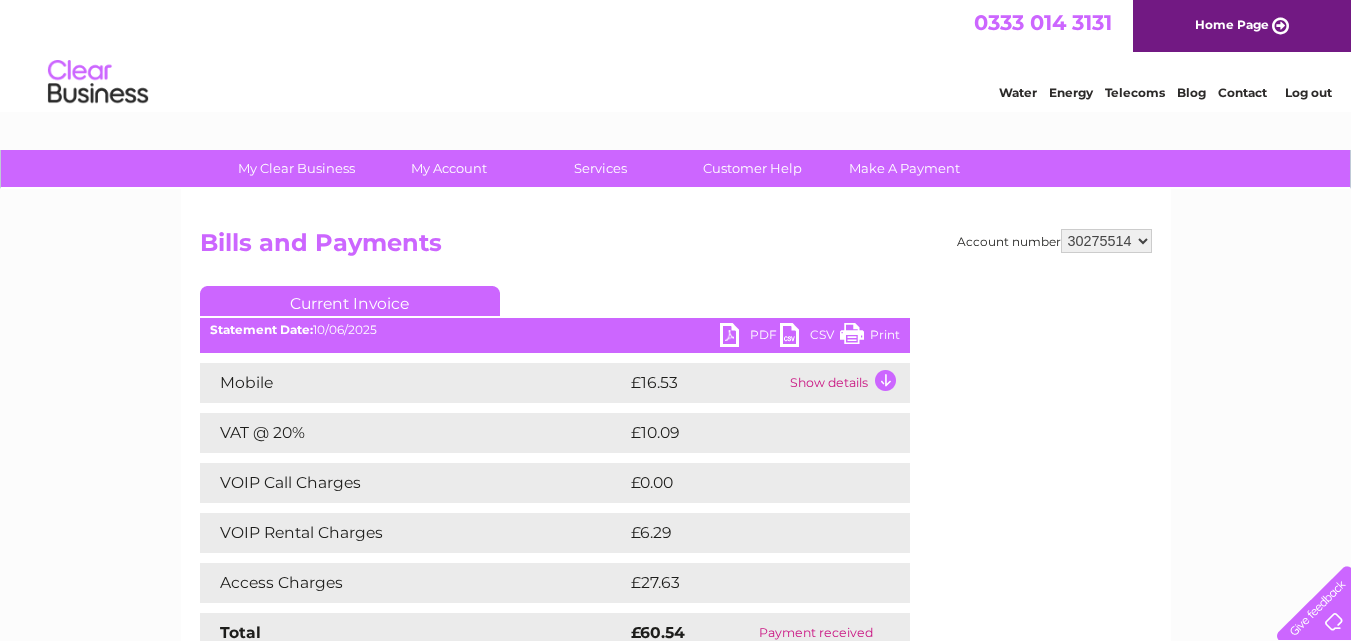 scroll, scrollTop: 0, scrollLeft: 0, axis: both 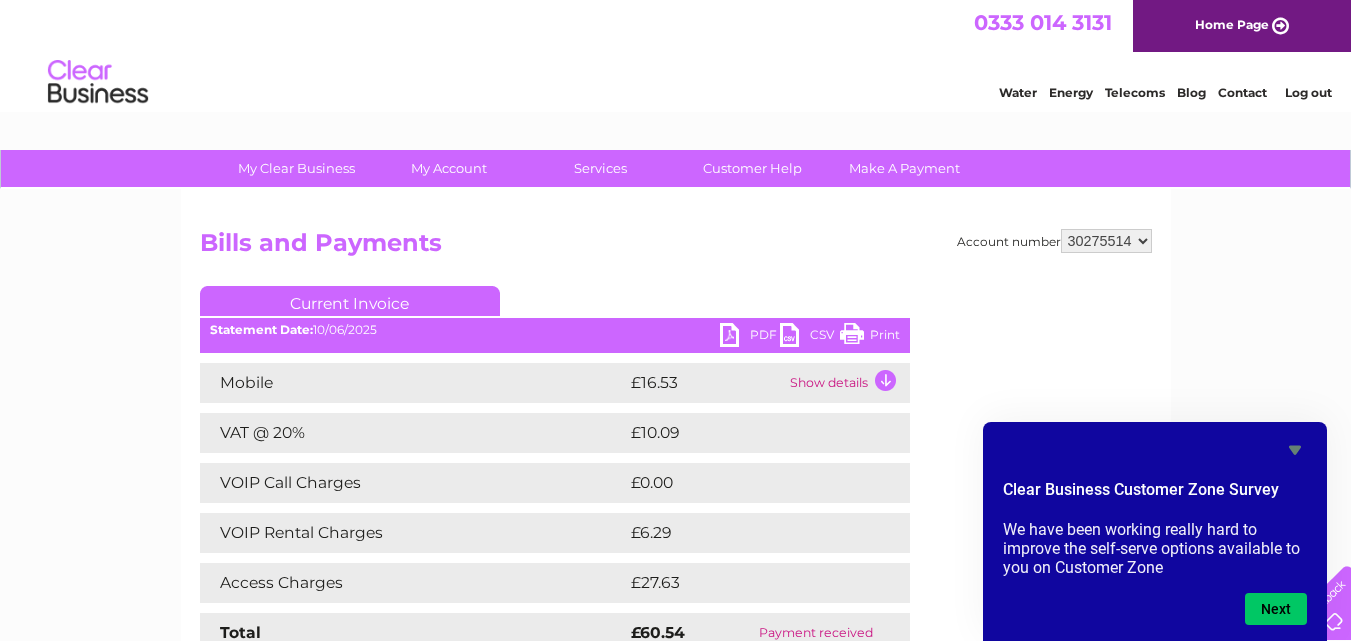 click on "PDF" at bounding box center (750, 337) 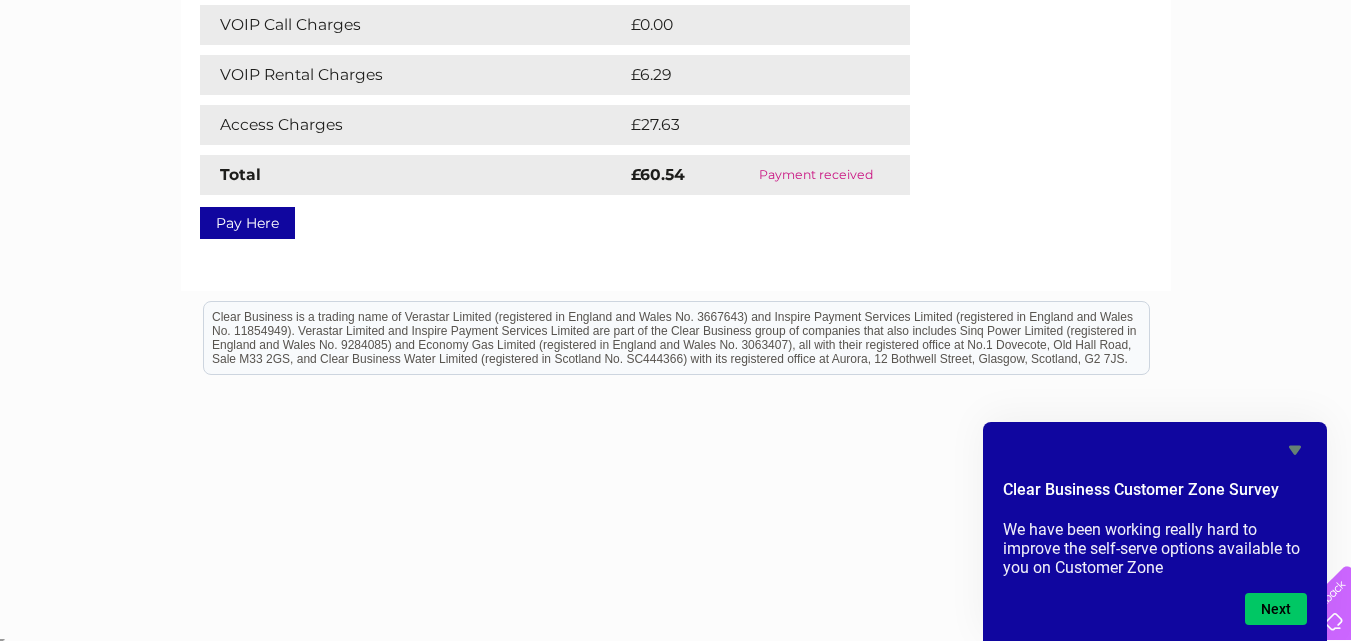 scroll, scrollTop: 0, scrollLeft: 0, axis: both 